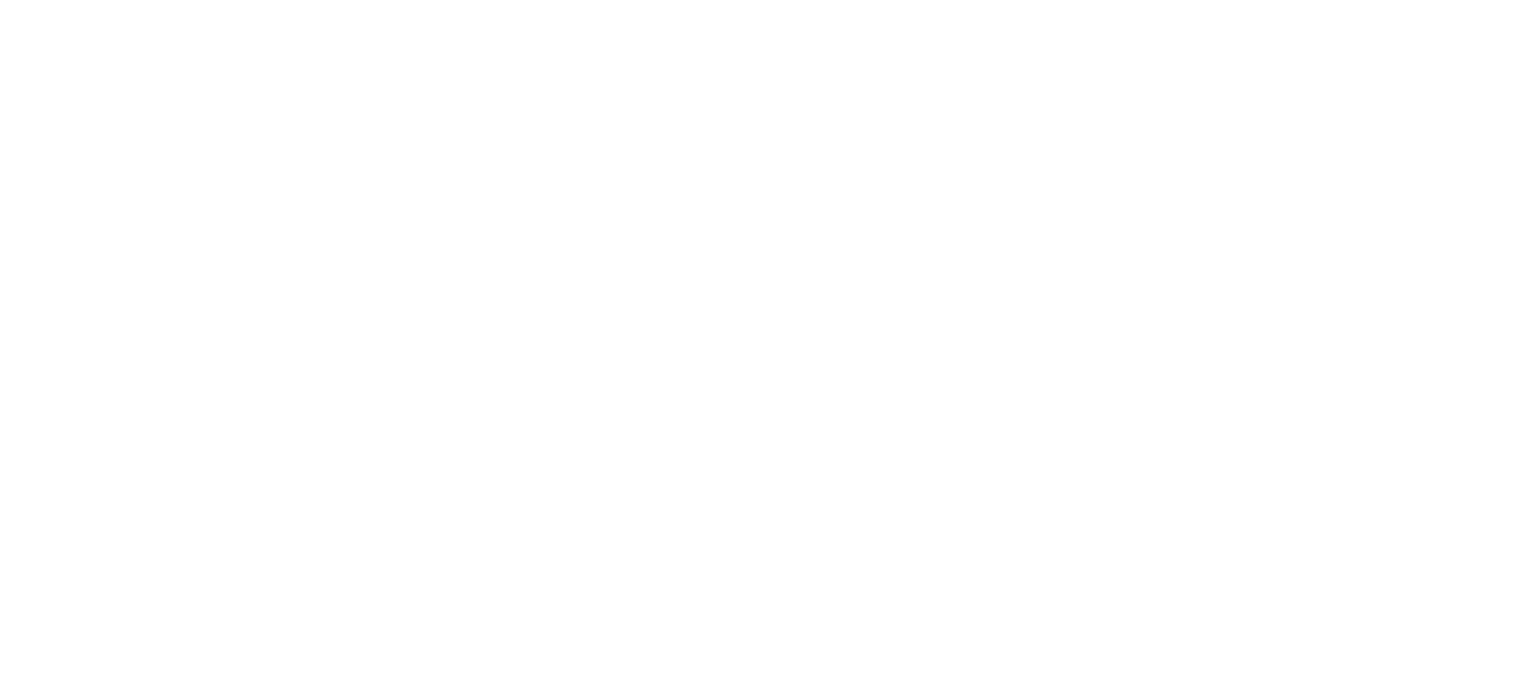 scroll, scrollTop: 0, scrollLeft: 0, axis: both 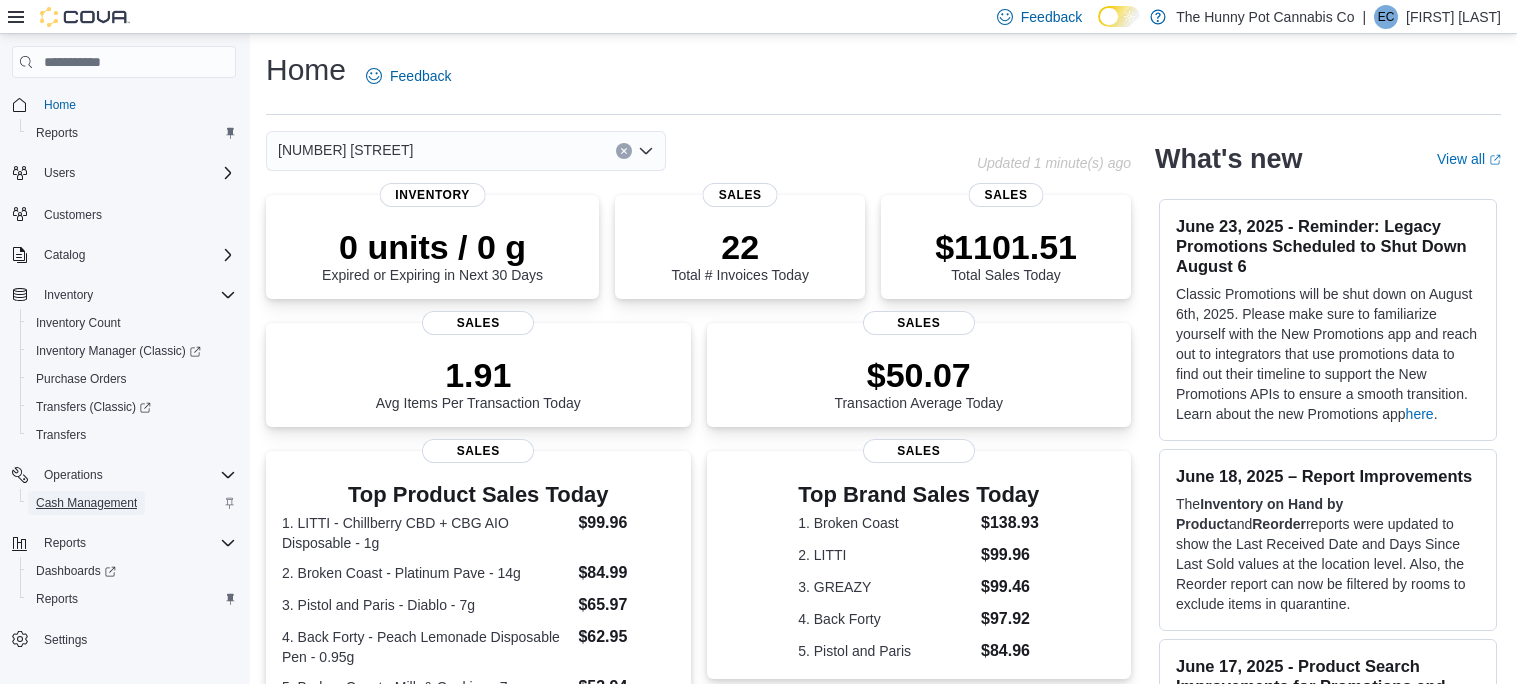 click on "Cash Management" at bounding box center (86, 503) 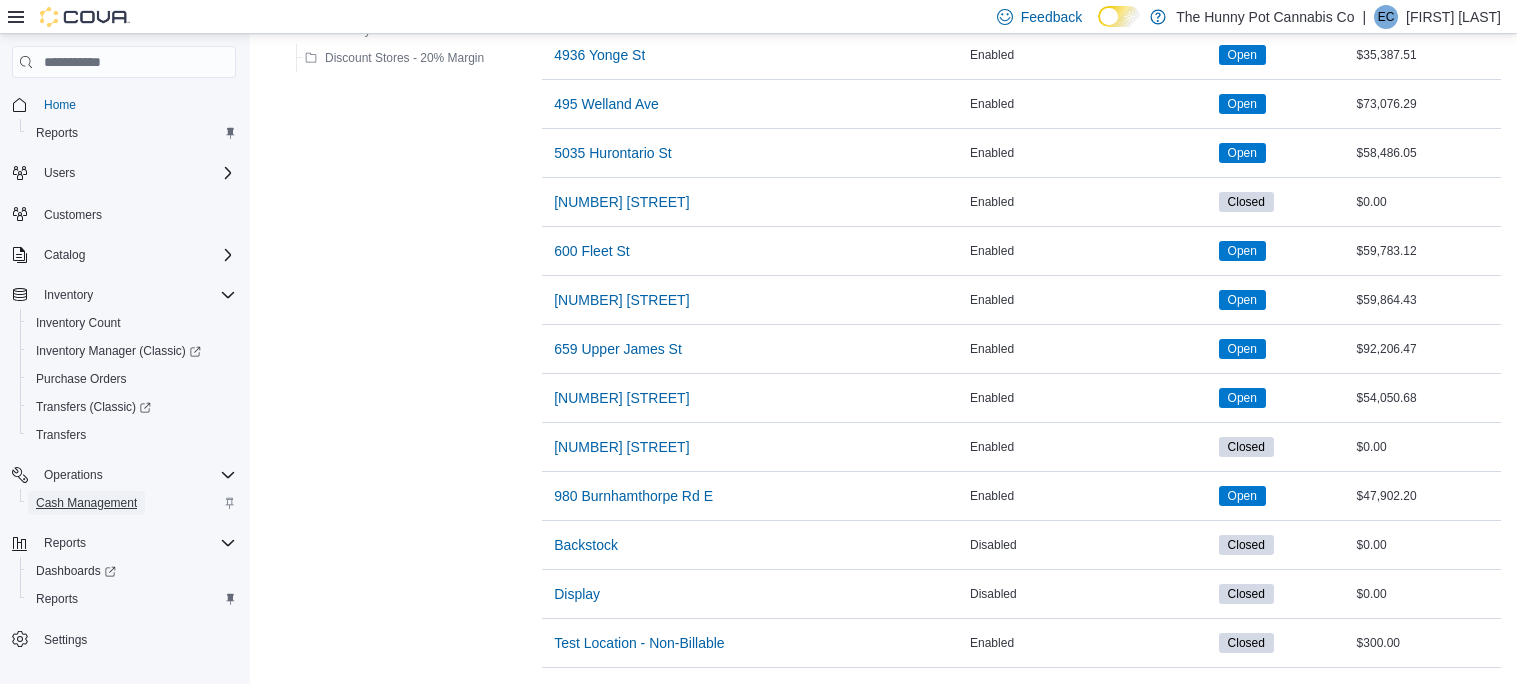 scroll, scrollTop: 1598, scrollLeft: 0, axis: vertical 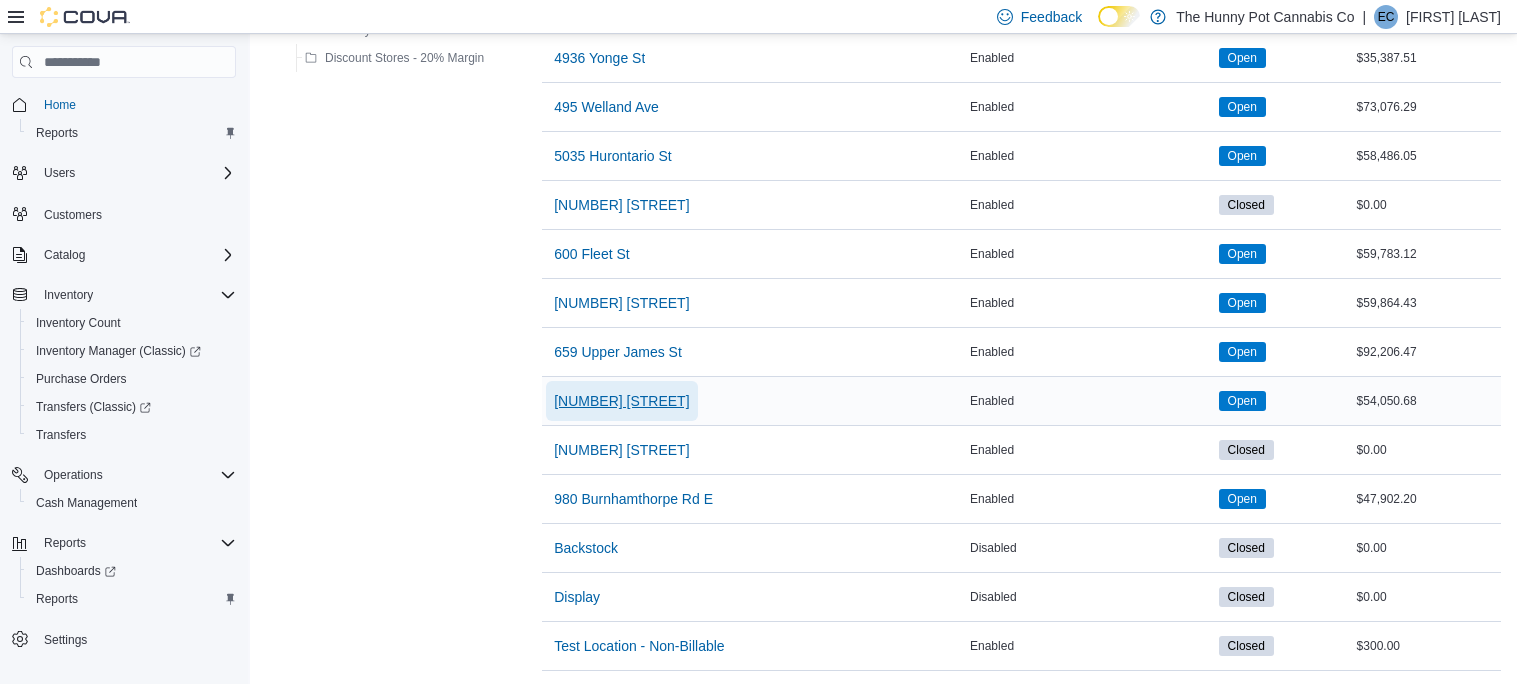 click on "[NUMBER] [STREET]" at bounding box center (621, 401) 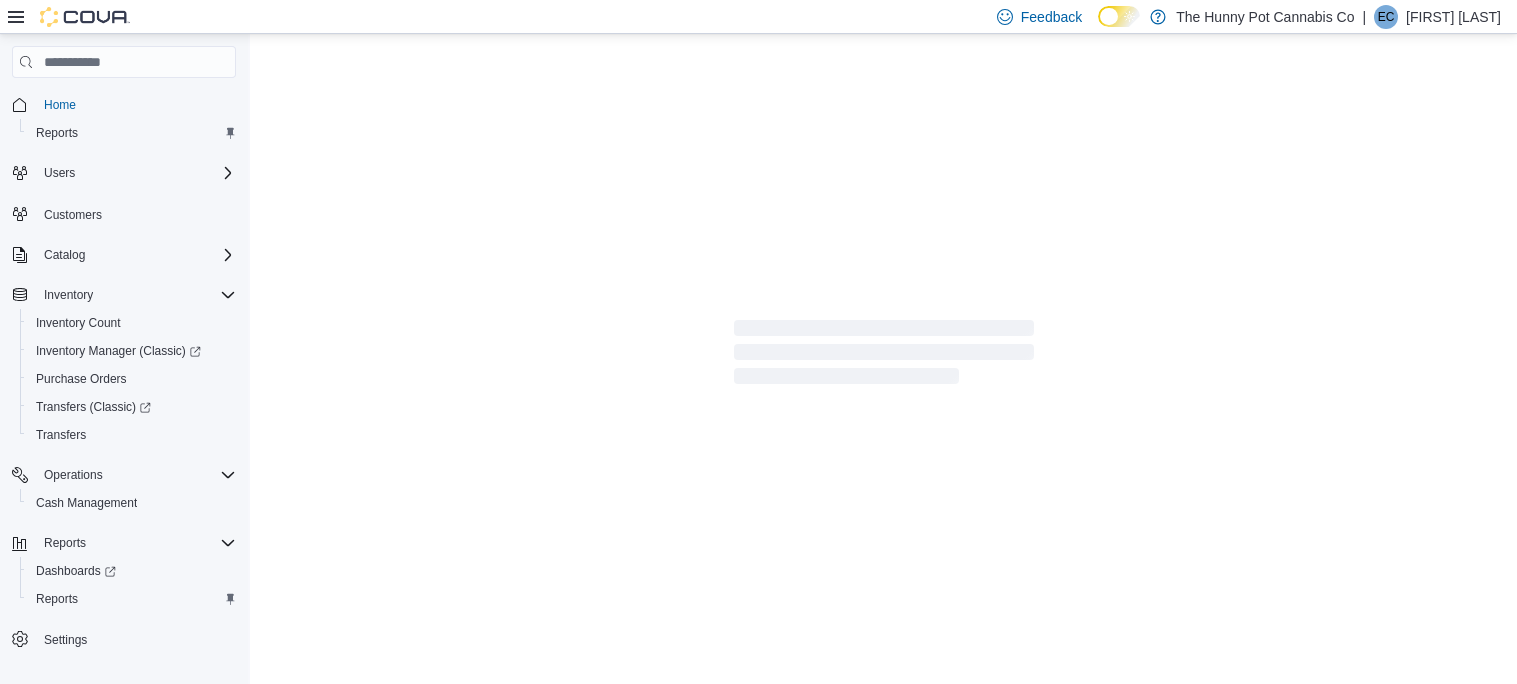 scroll, scrollTop: 0, scrollLeft: 0, axis: both 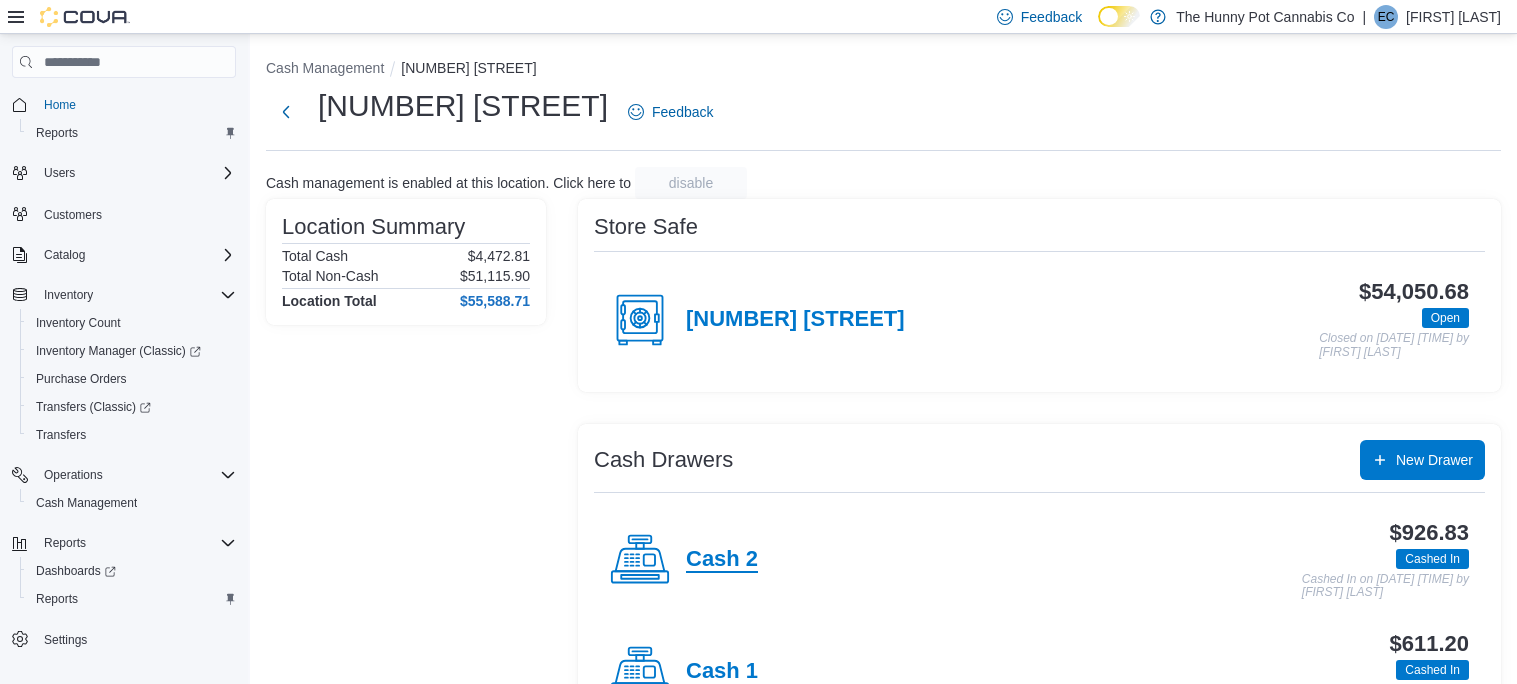 click on "Cash 2" at bounding box center [722, 560] 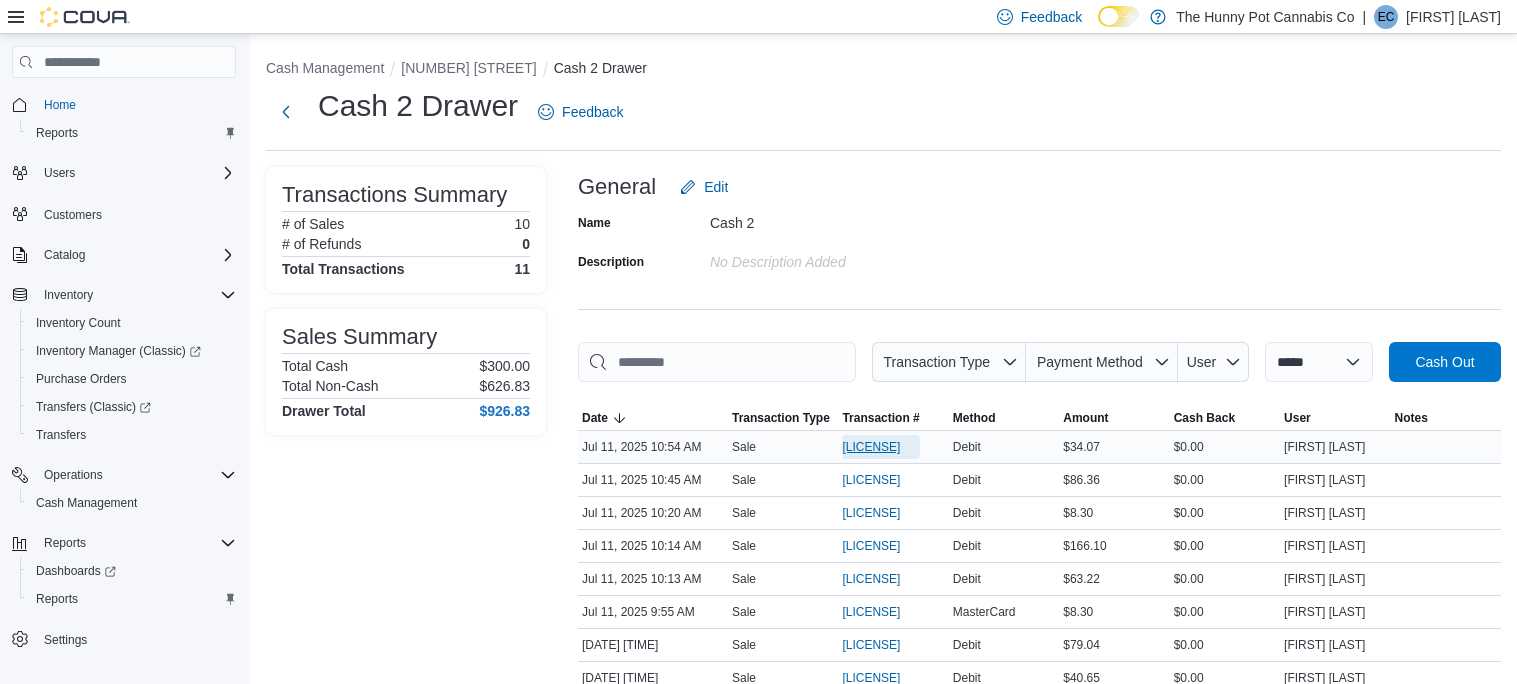click on "[PRODUCT_ID]" at bounding box center [871, 447] 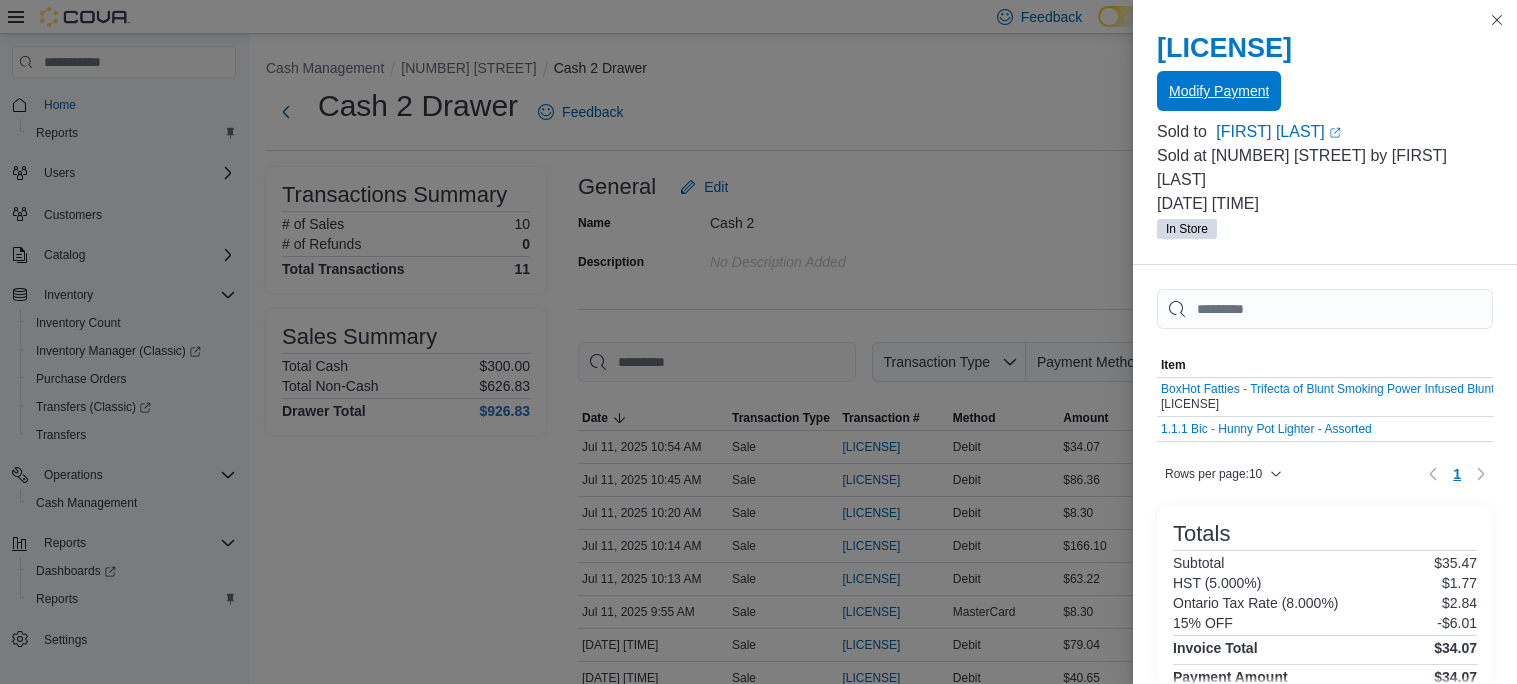 click on "Modify Payment" at bounding box center [1219, 91] 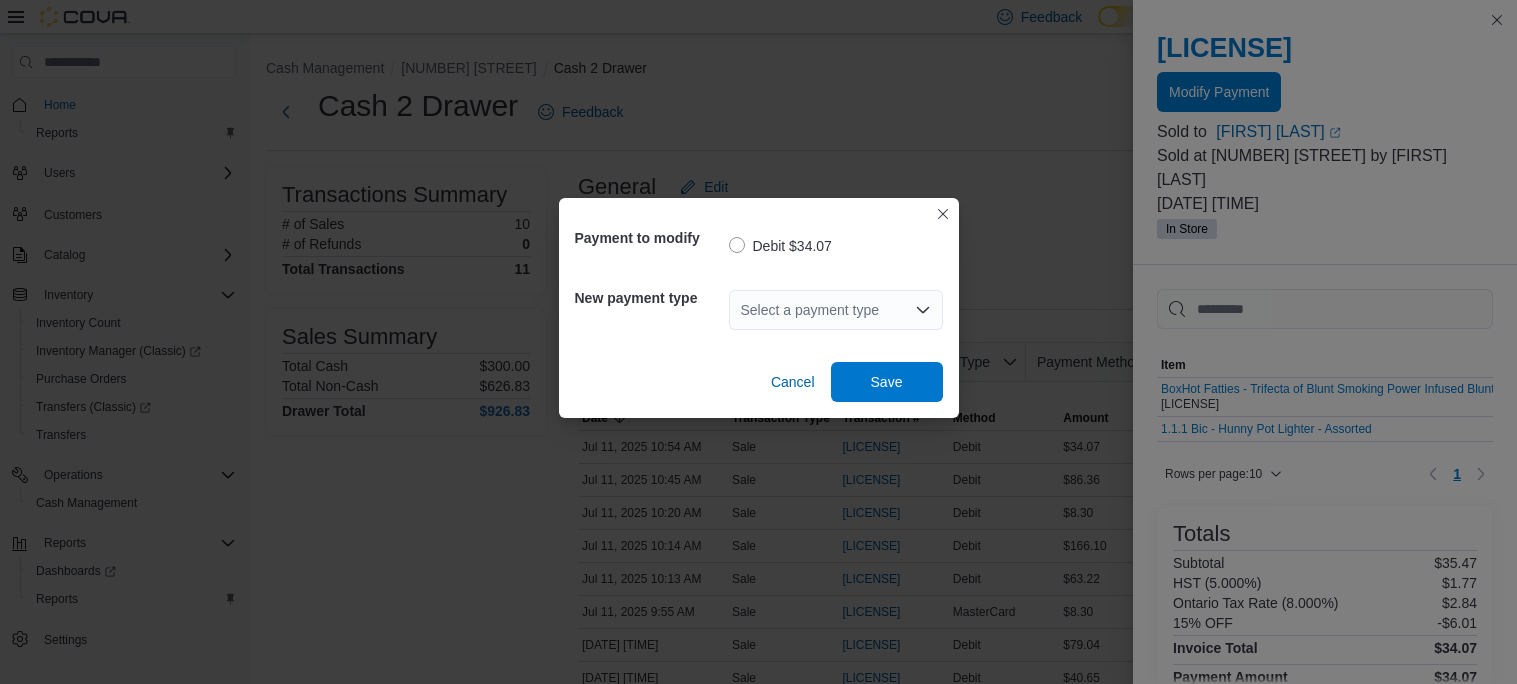 click on "Select a payment type" at bounding box center [836, 310] 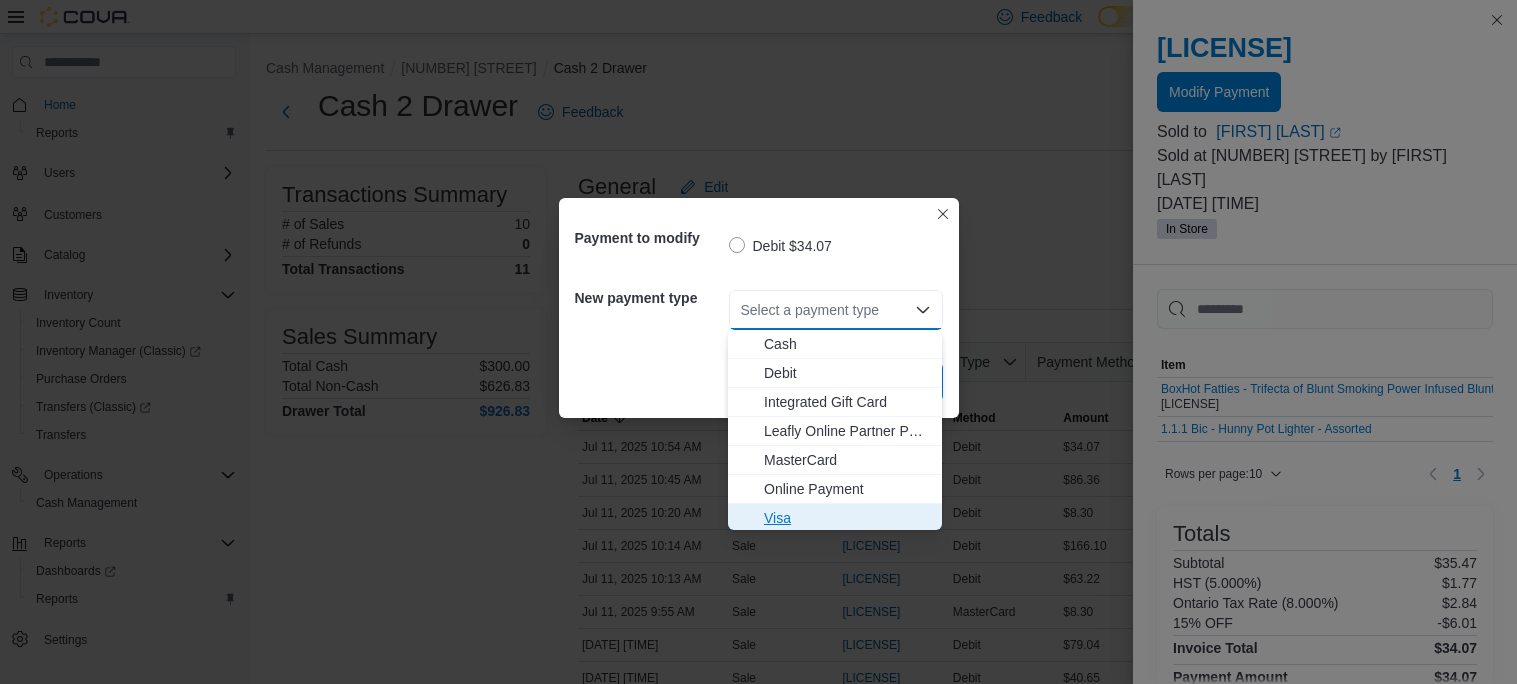 click on "Visa" at bounding box center [847, 518] 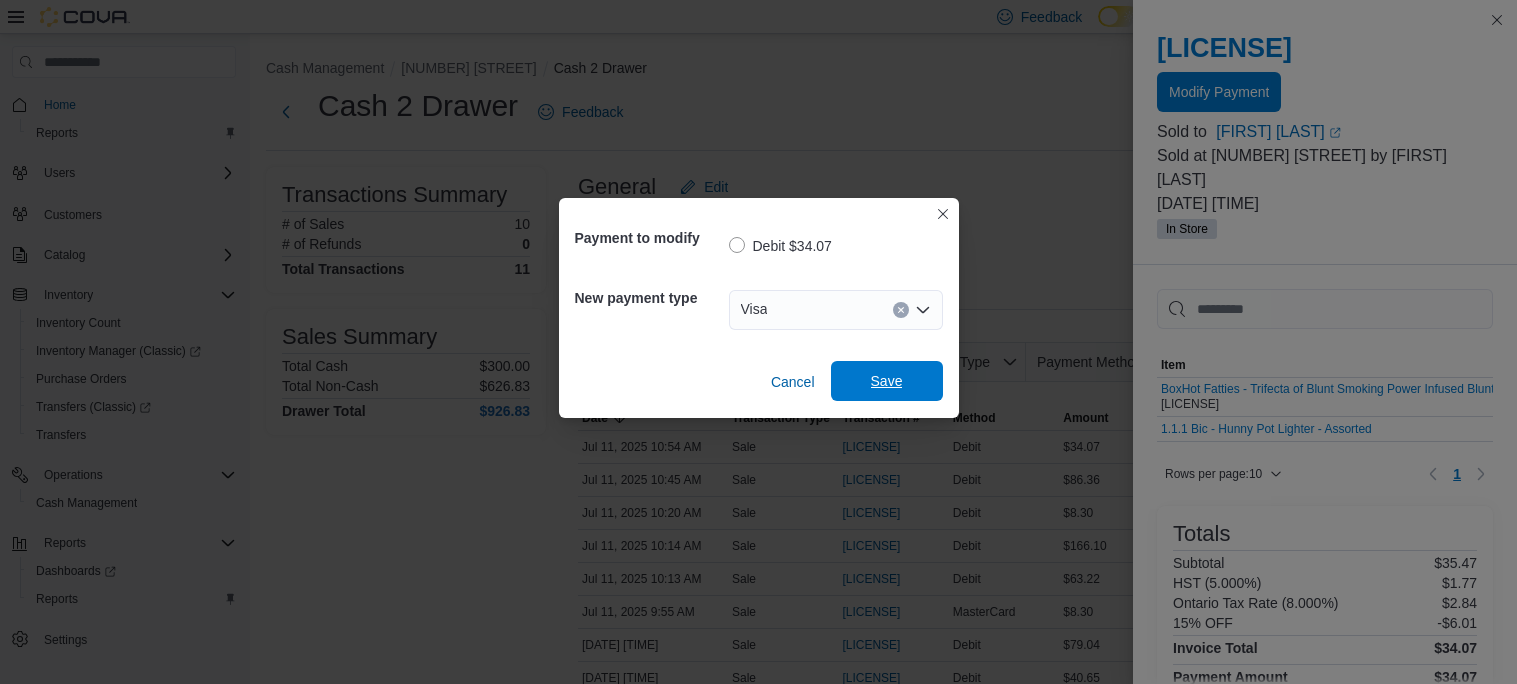 click on "Save" at bounding box center (887, 381) 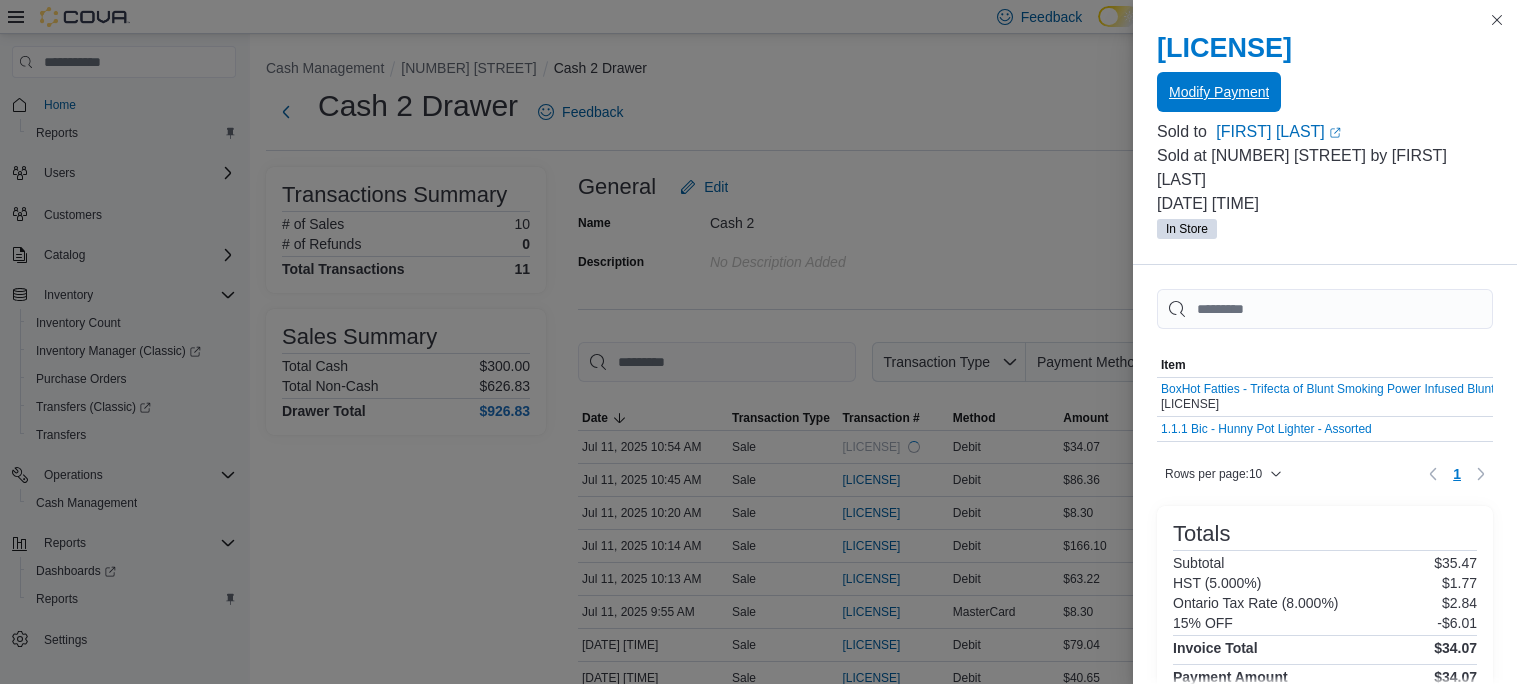 scroll, scrollTop: 0, scrollLeft: 0, axis: both 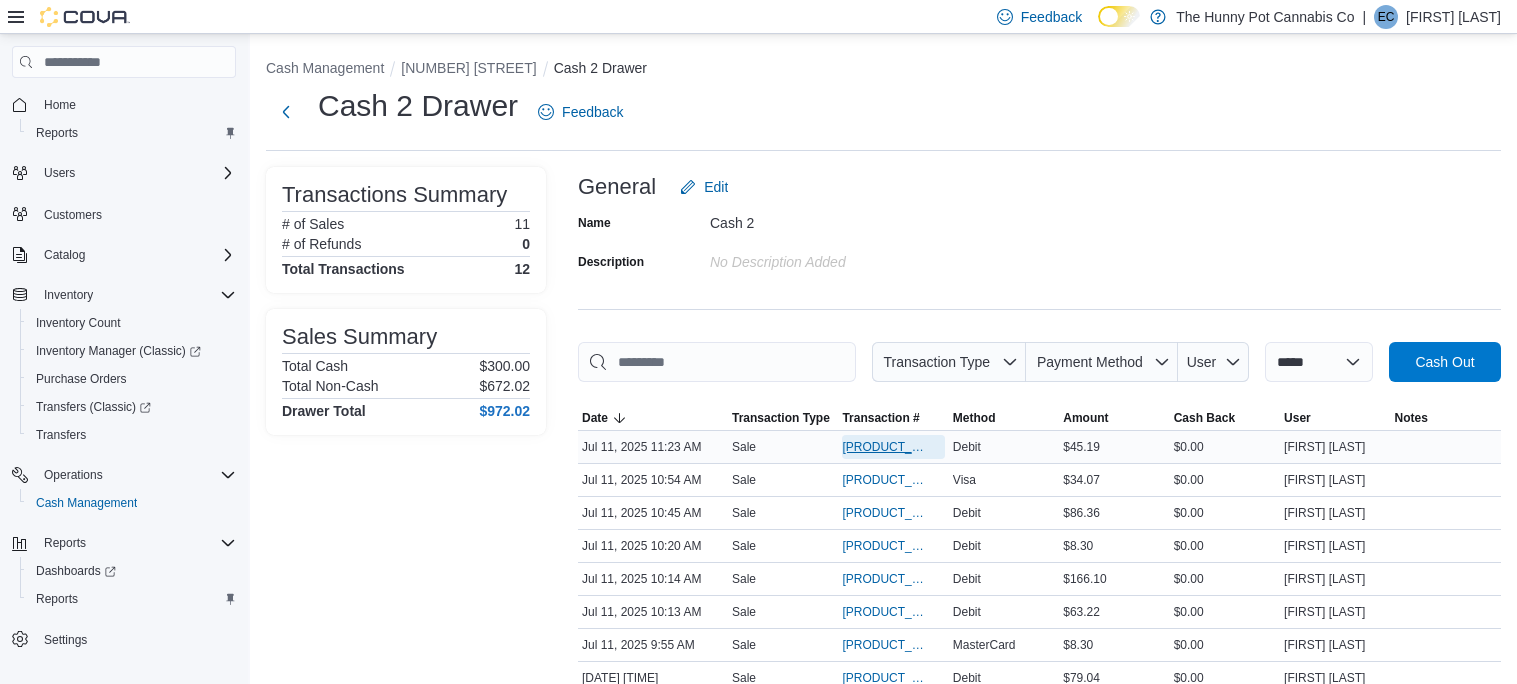 click on "[PRODUCT_ID]" at bounding box center [883, 447] 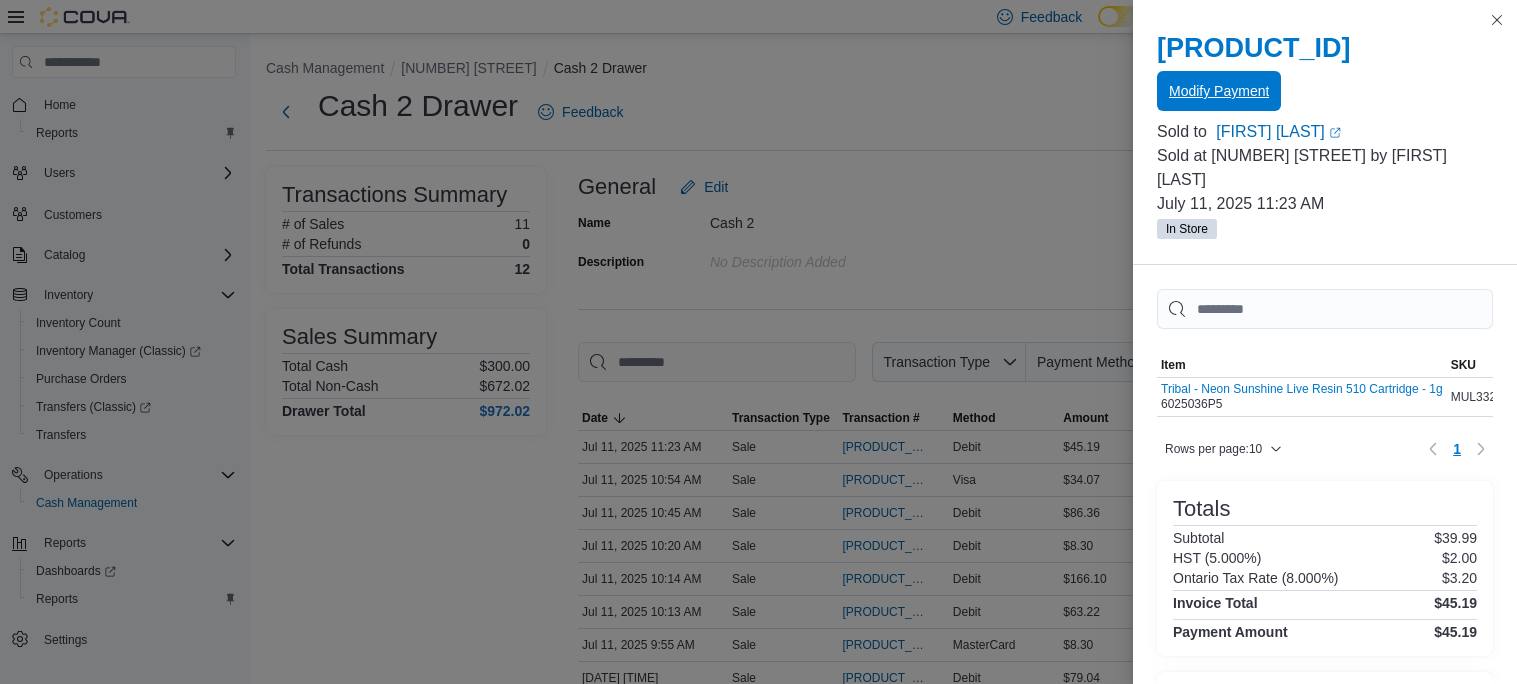 click on "Modify Payment" at bounding box center [1219, 91] 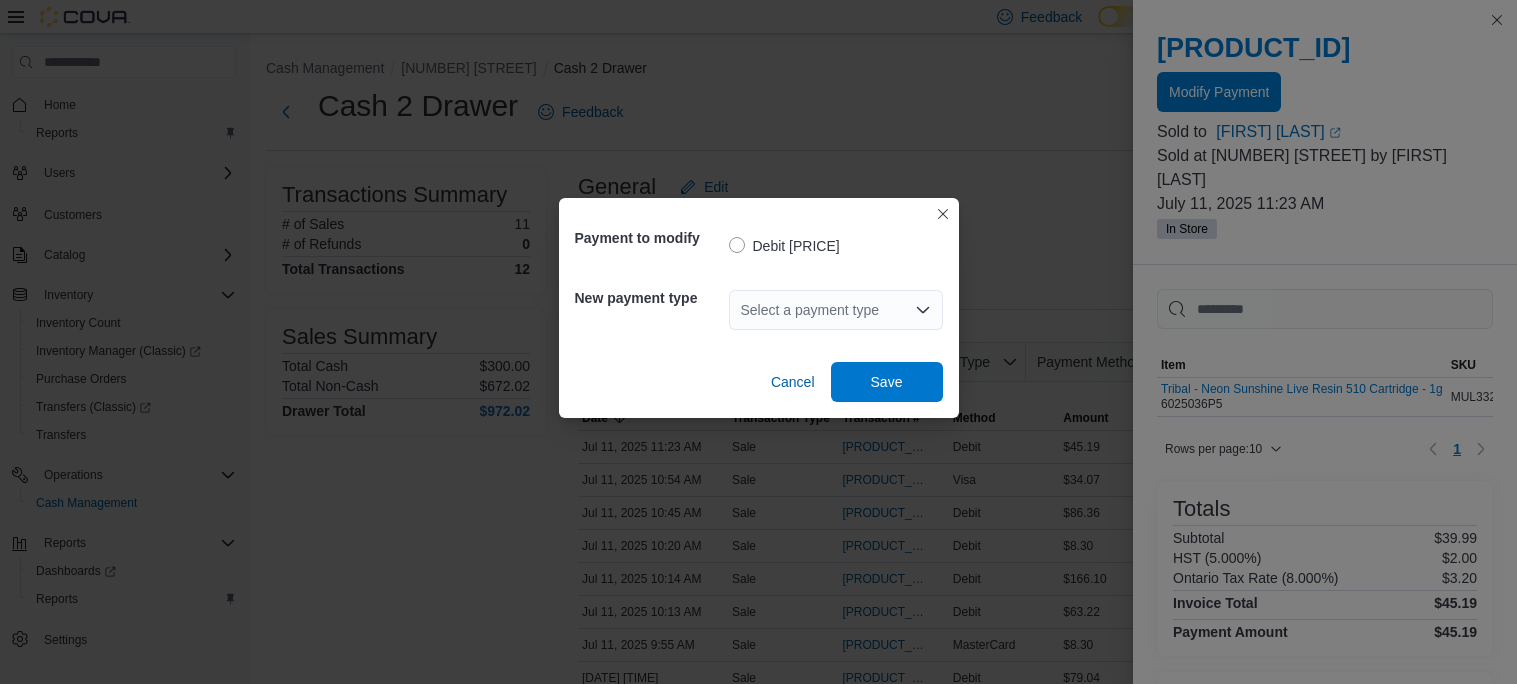 click on "Select a payment type" at bounding box center (836, 310) 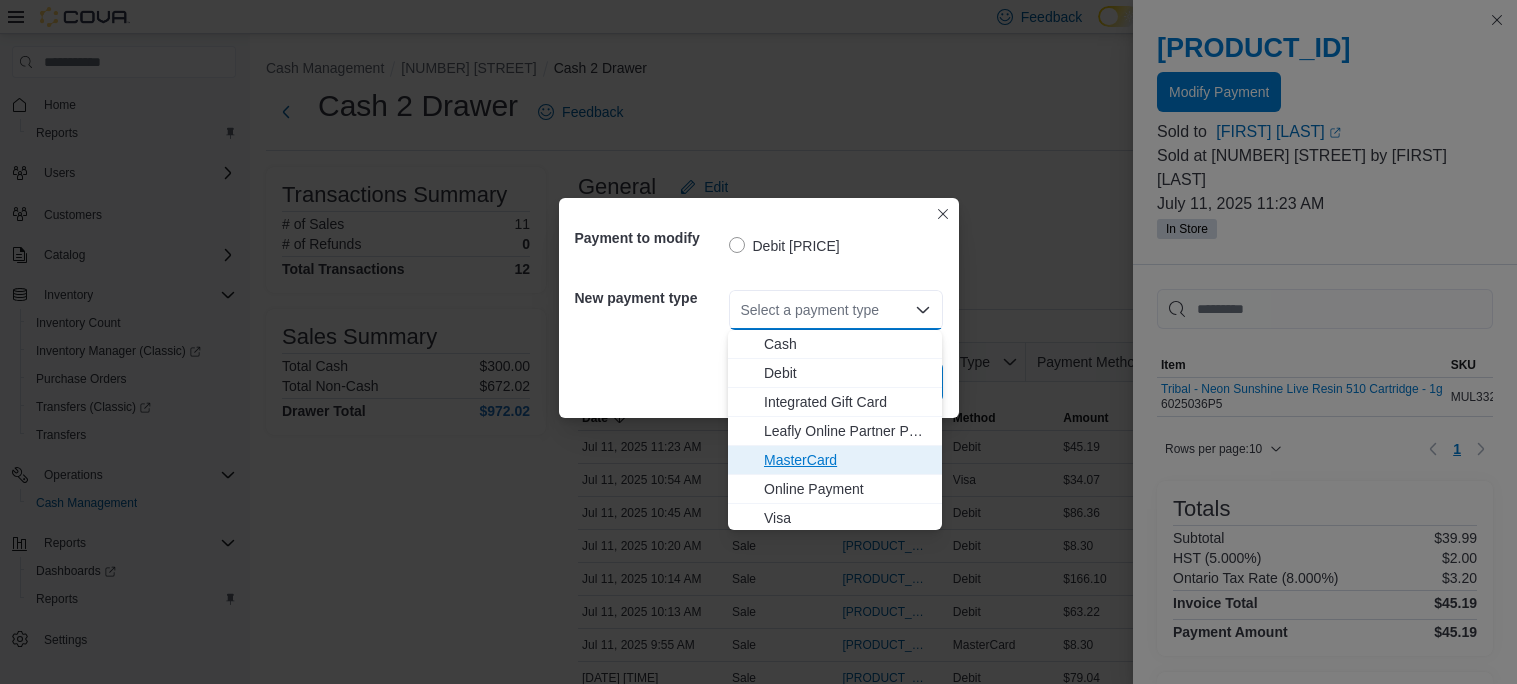 click on "MasterCard" at bounding box center [847, 460] 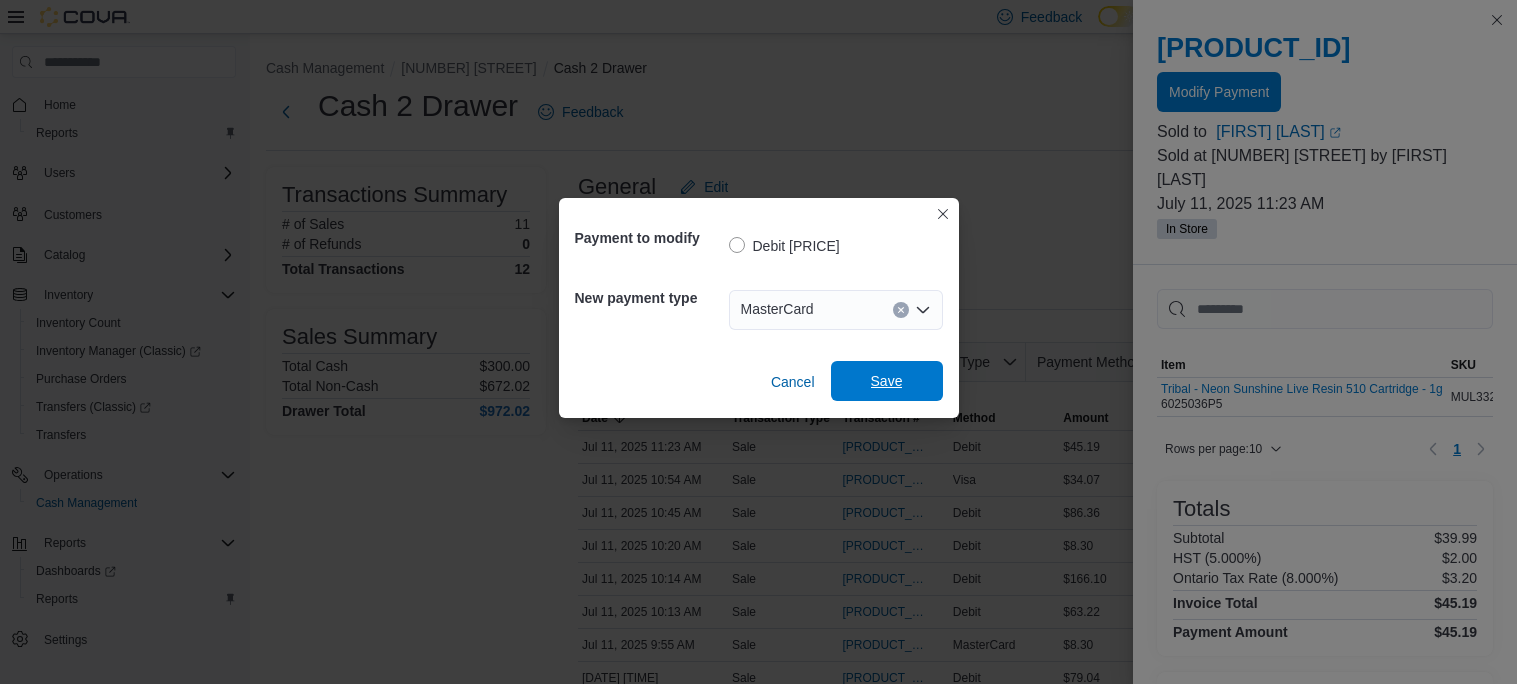 click on "Save" at bounding box center (887, 381) 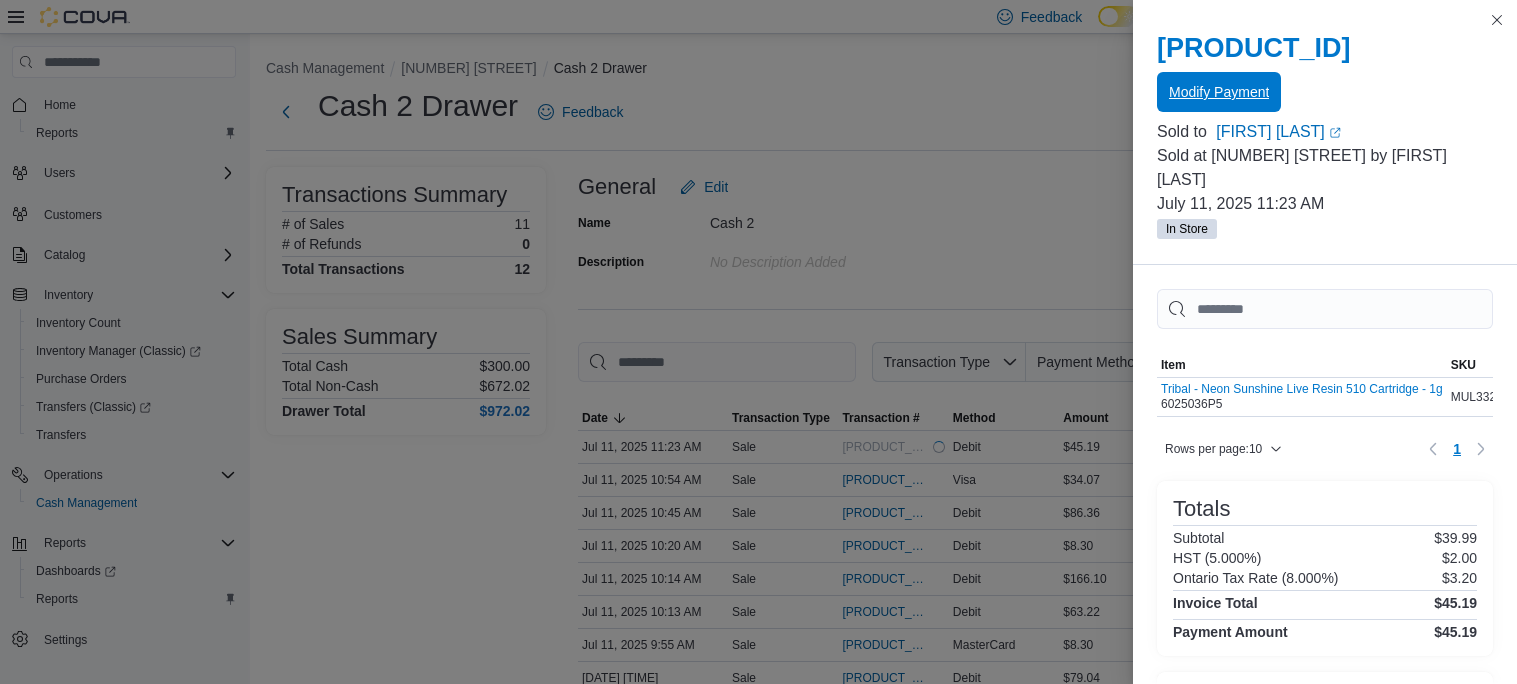 scroll, scrollTop: 0, scrollLeft: 0, axis: both 